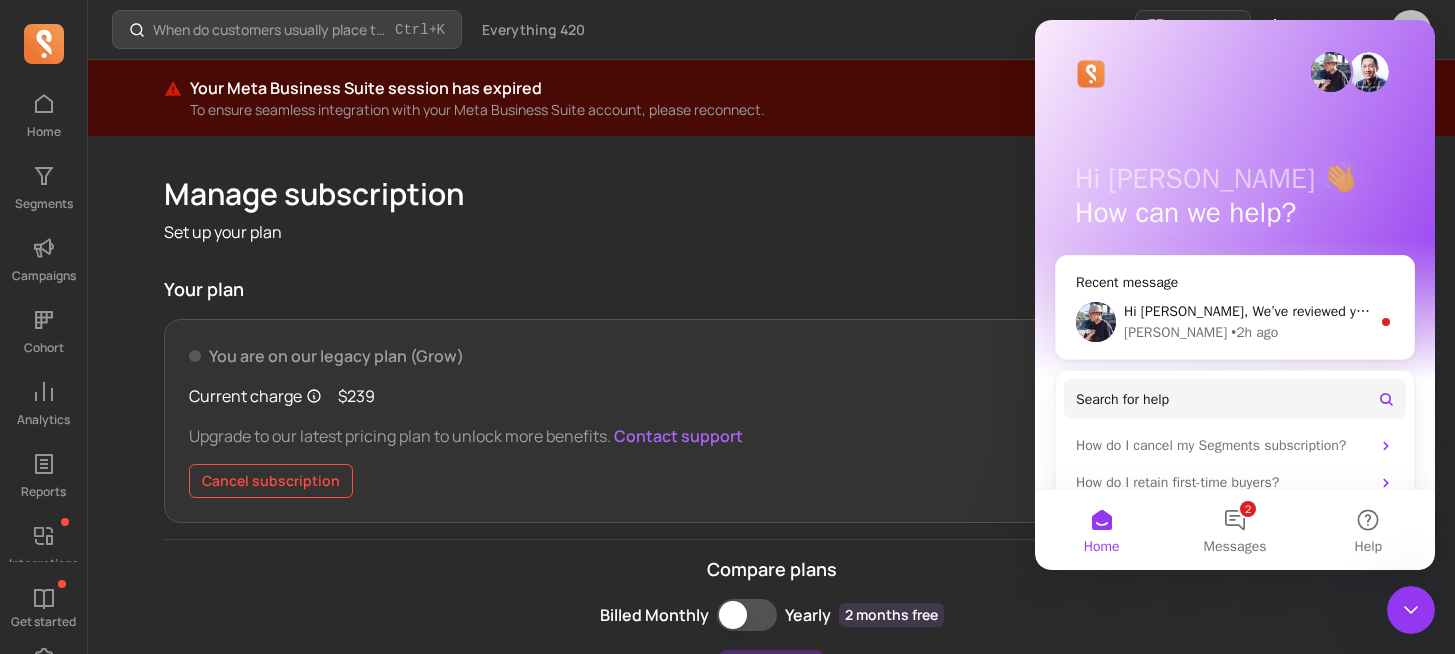 scroll, scrollTop: 0, scrollLeft: 0, axis: both 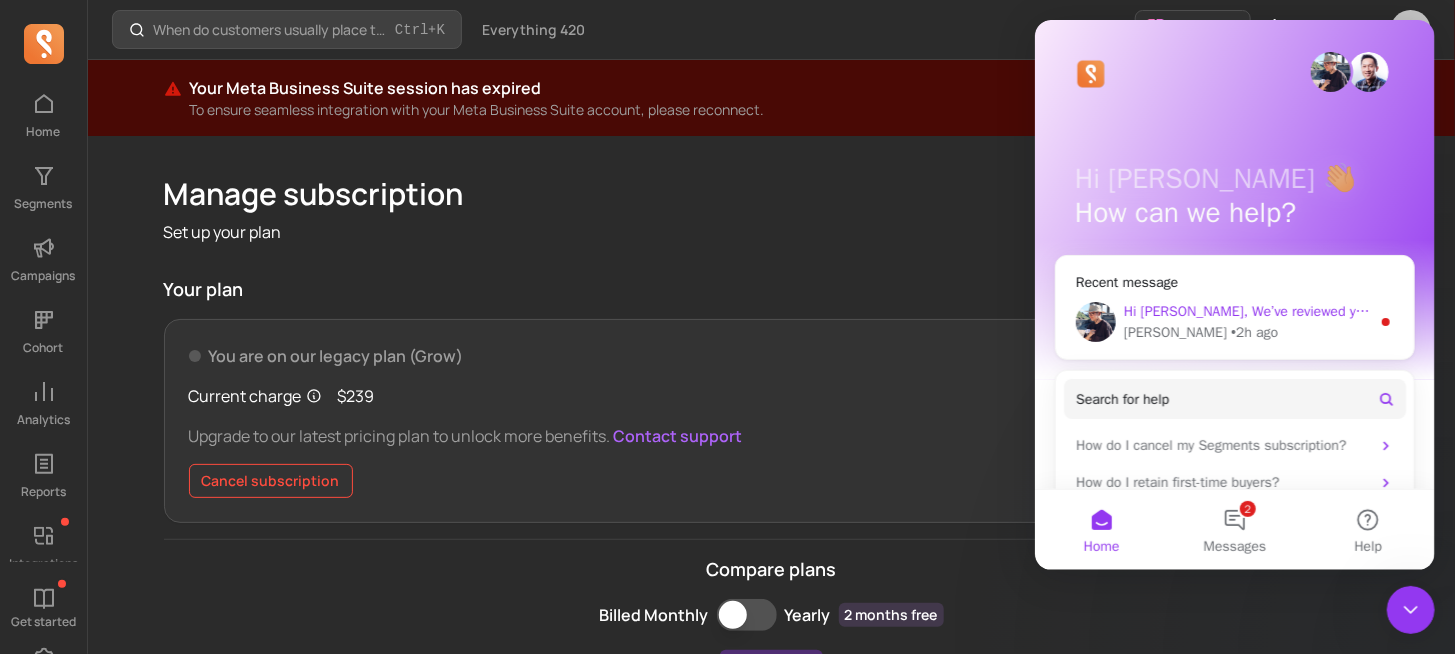 click on "Hi Tomer, We’ve reviewed your account and are able to offer a refund for one month of your current plan. If you have any feedback to share or need help with anything else, please let me know." at bounding box center (1743, 311) 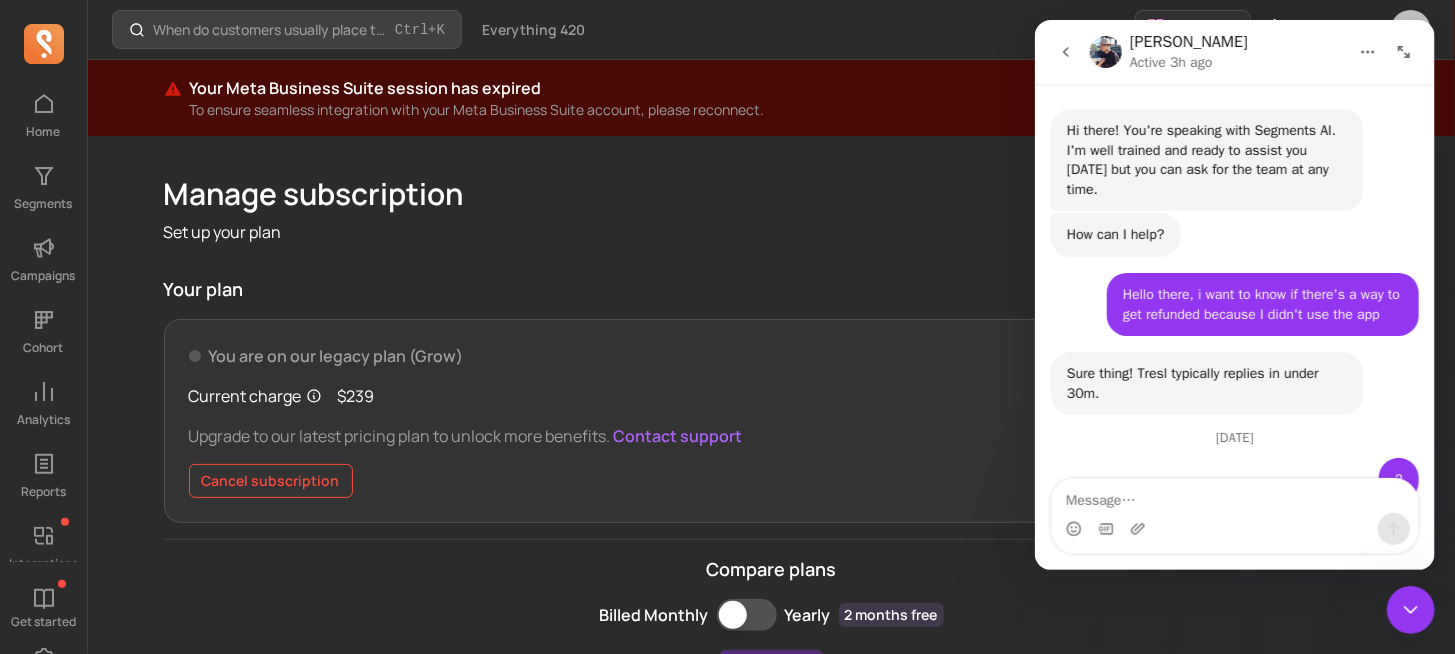 scroll, scrollTop: 2, scrollLeft: 0, axis: vertical 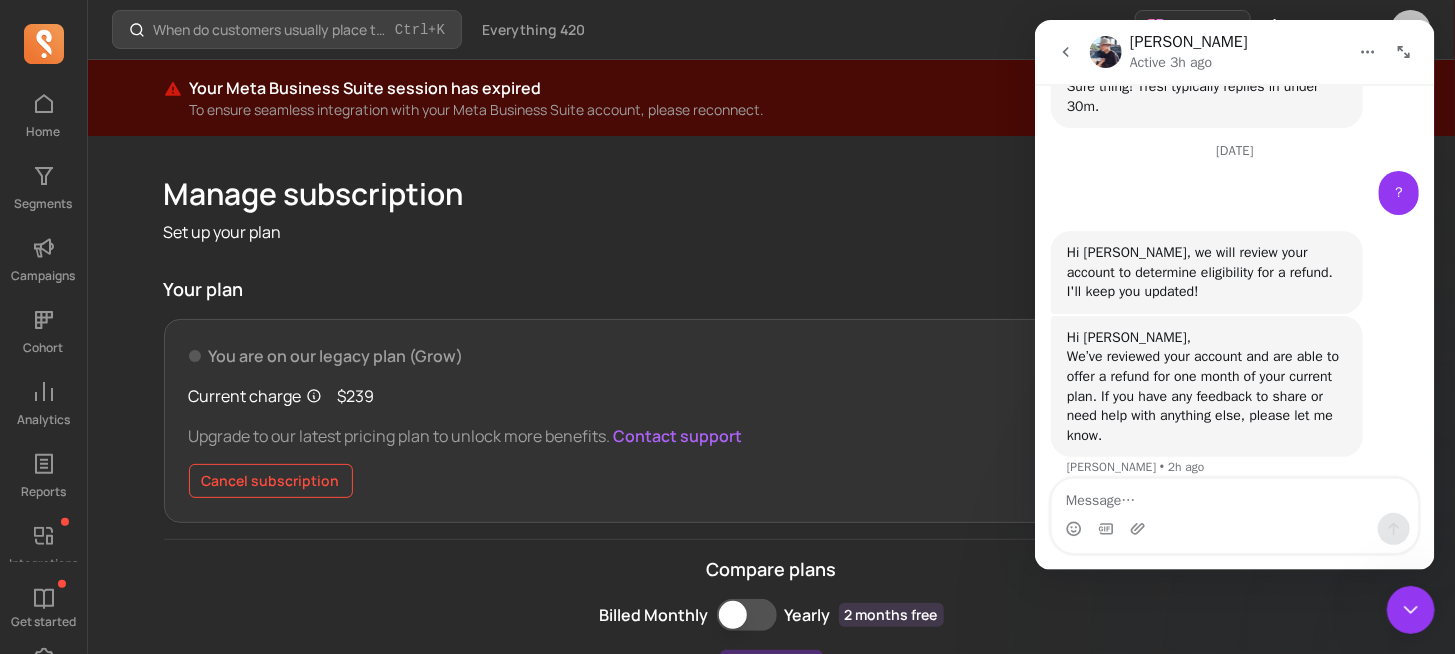 click at bounding box center (1234, 496) 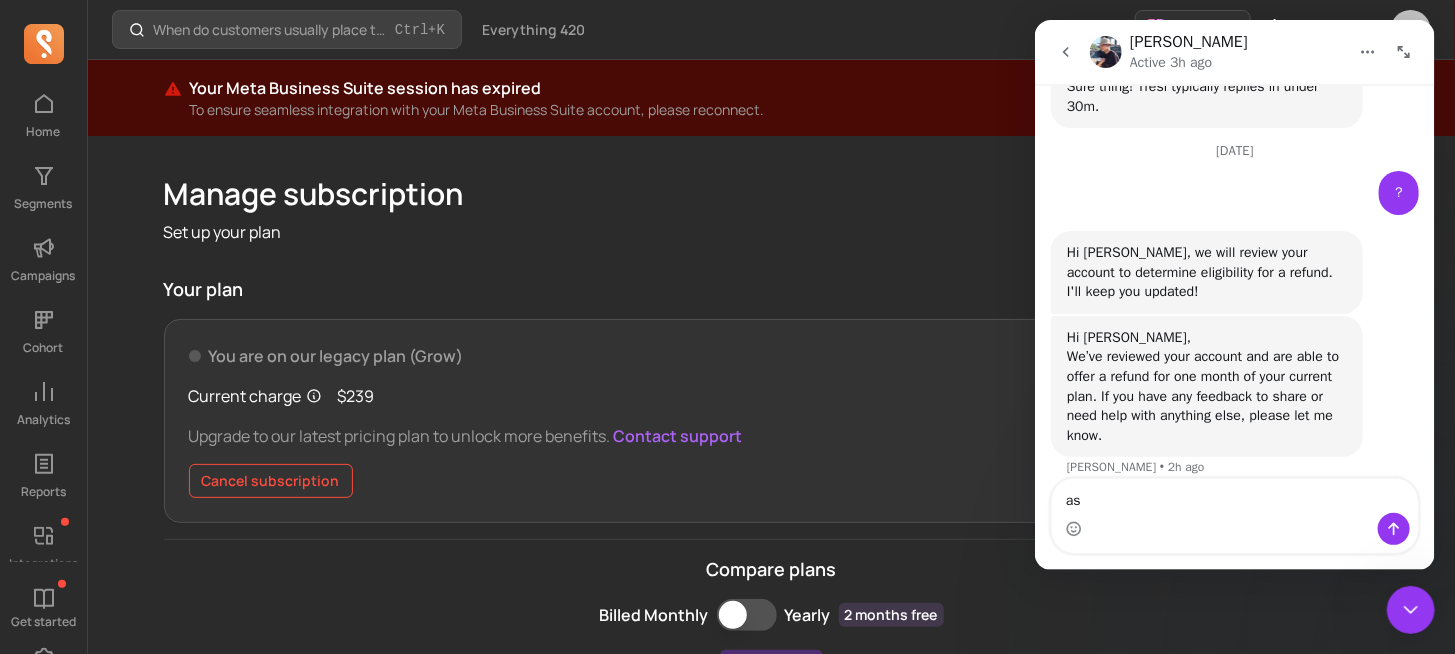 type on "a" 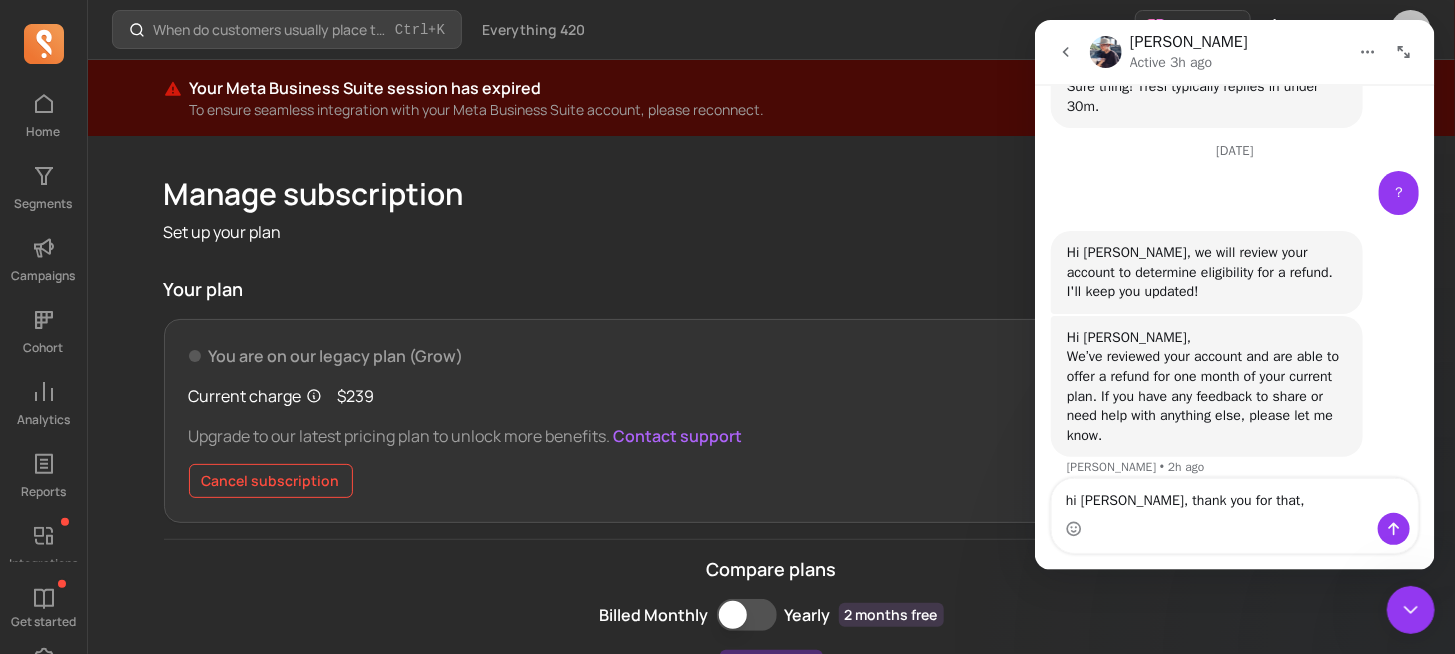 type on "hi [PERSON_NAME], thank you for that" 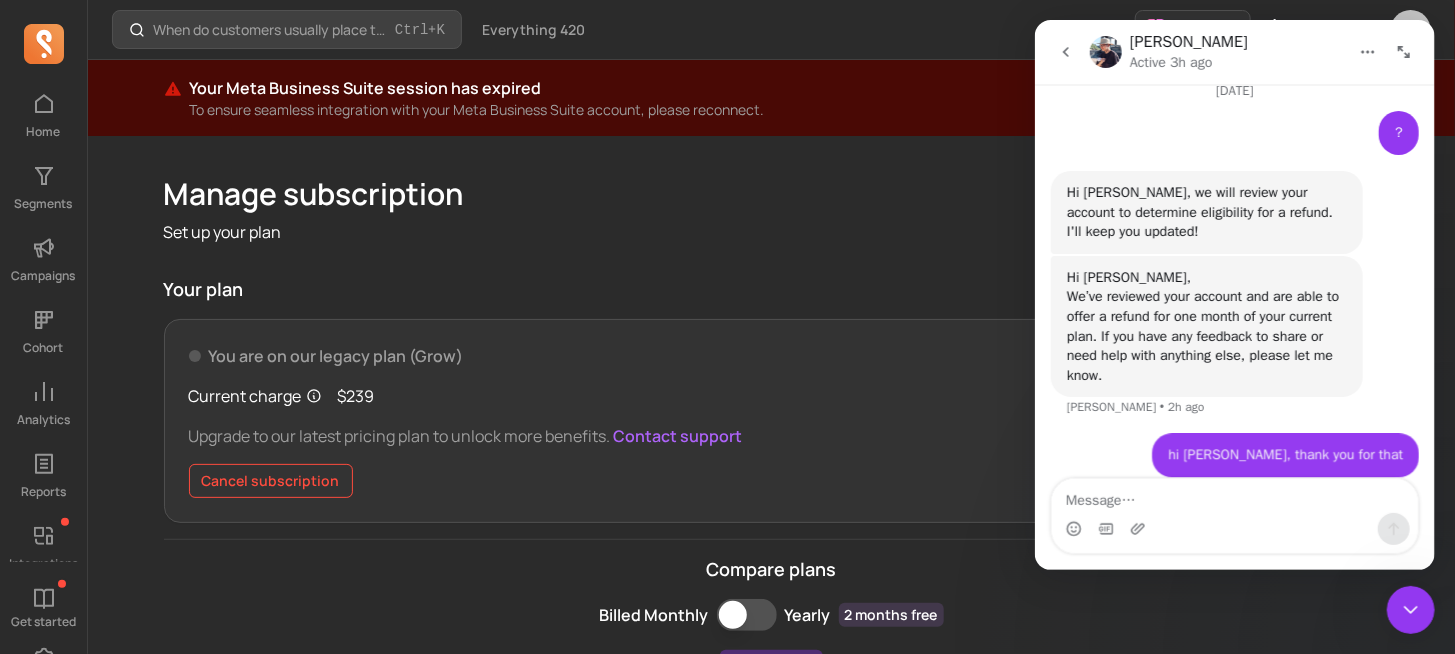scroll, scrollTop: 345, scrollLeft: 0, axis: vertical 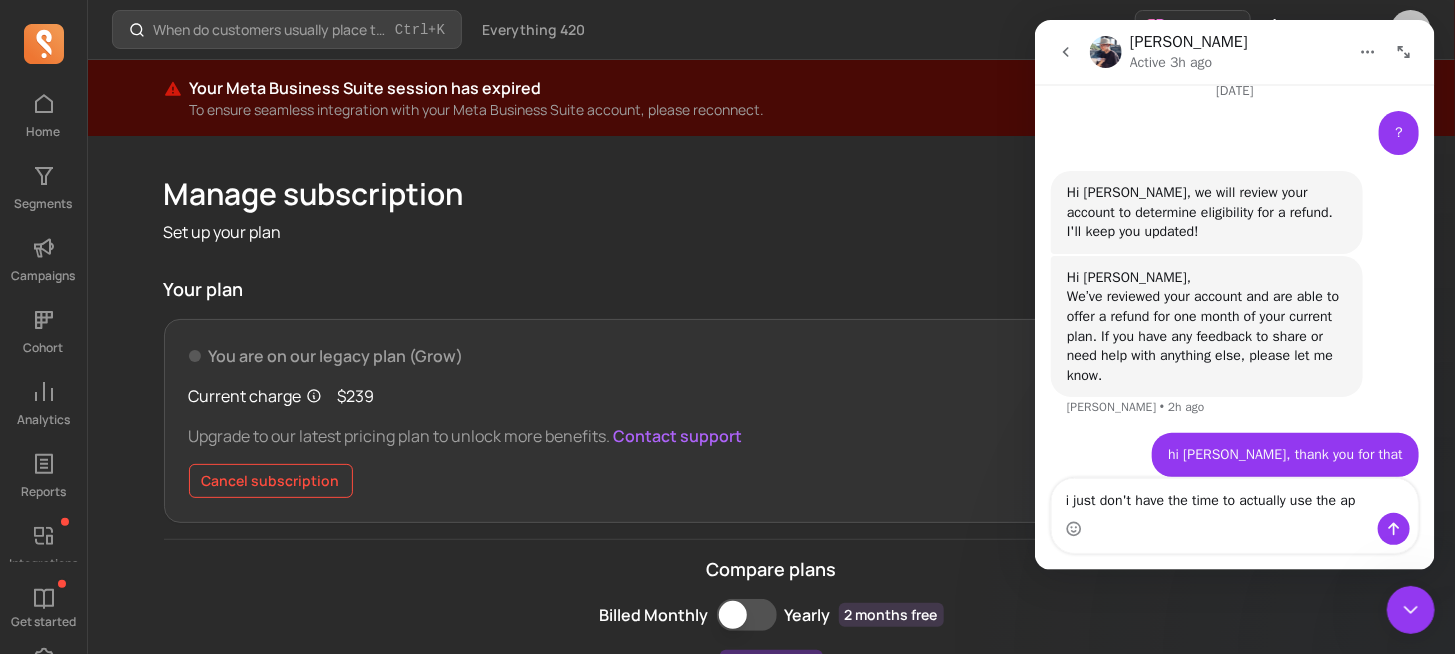 type on "i just don't have the time to actually use the app" 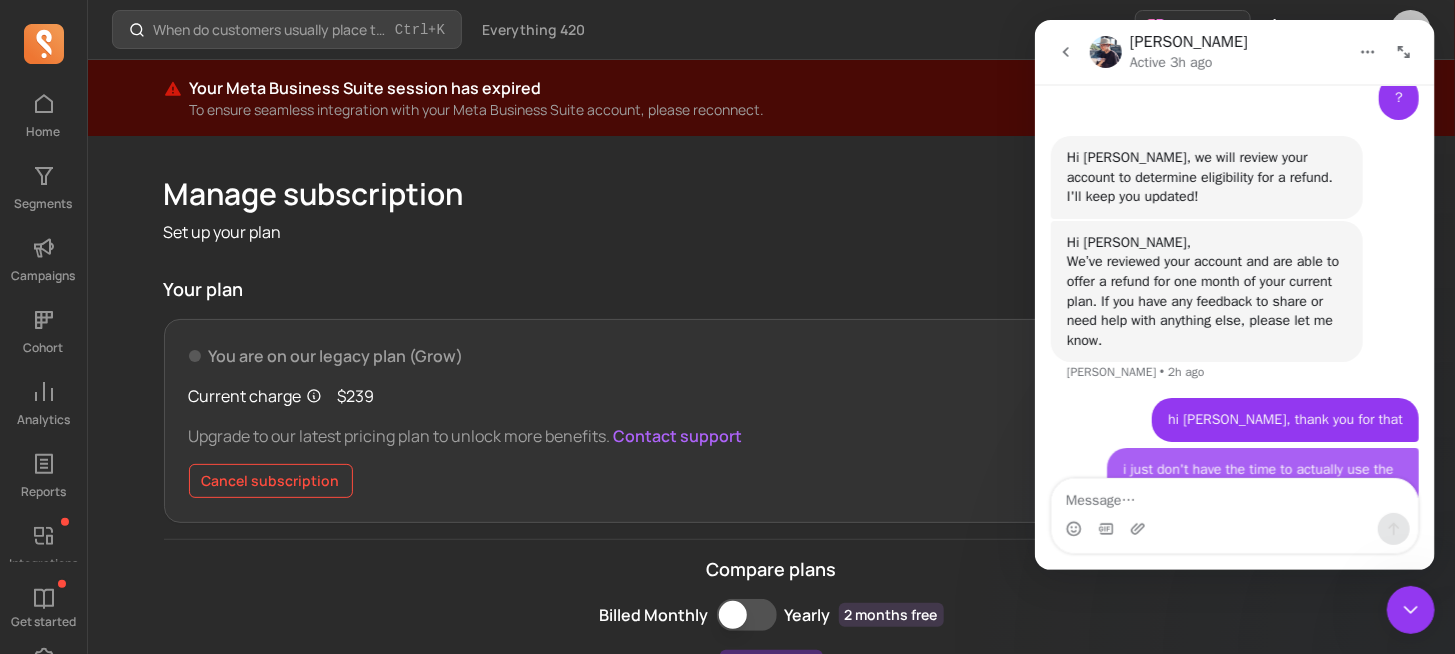 scroll, scrollTop: 410, scrollLeft: 0, axis: vertical 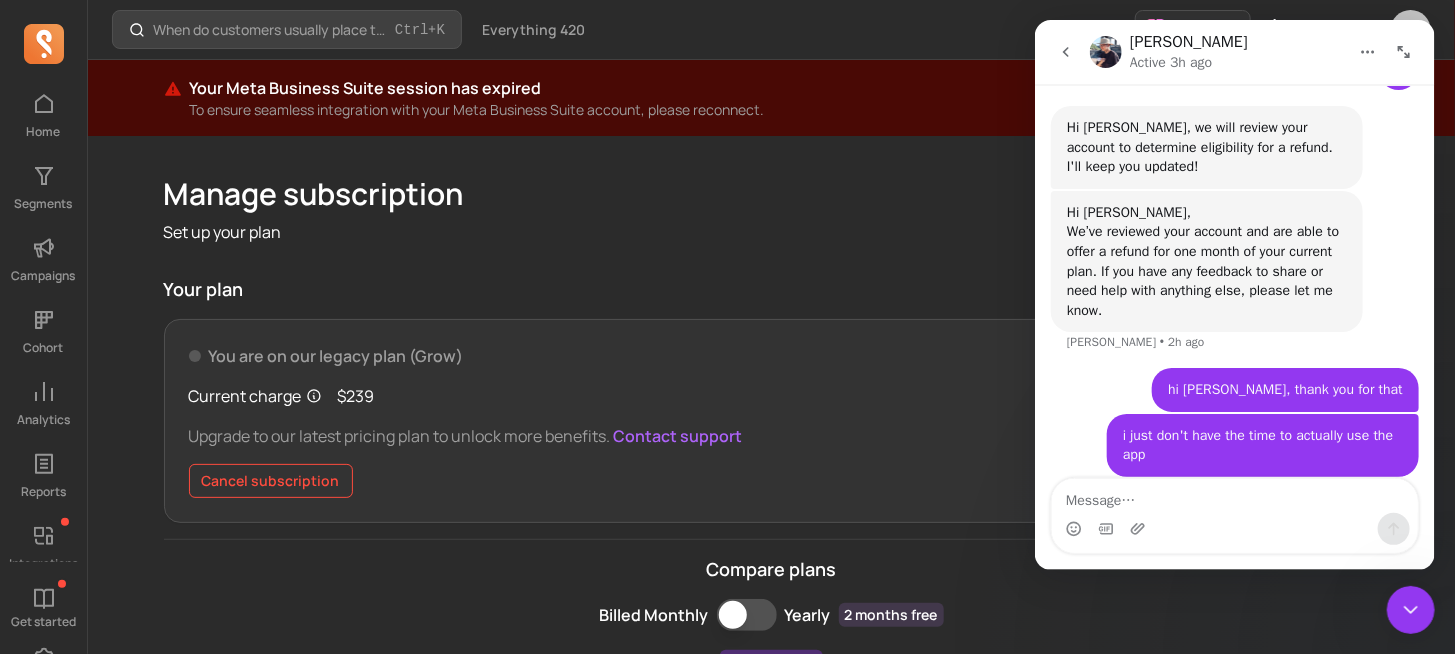 click on "Cancel subscription" at bounding box center (271, 481) 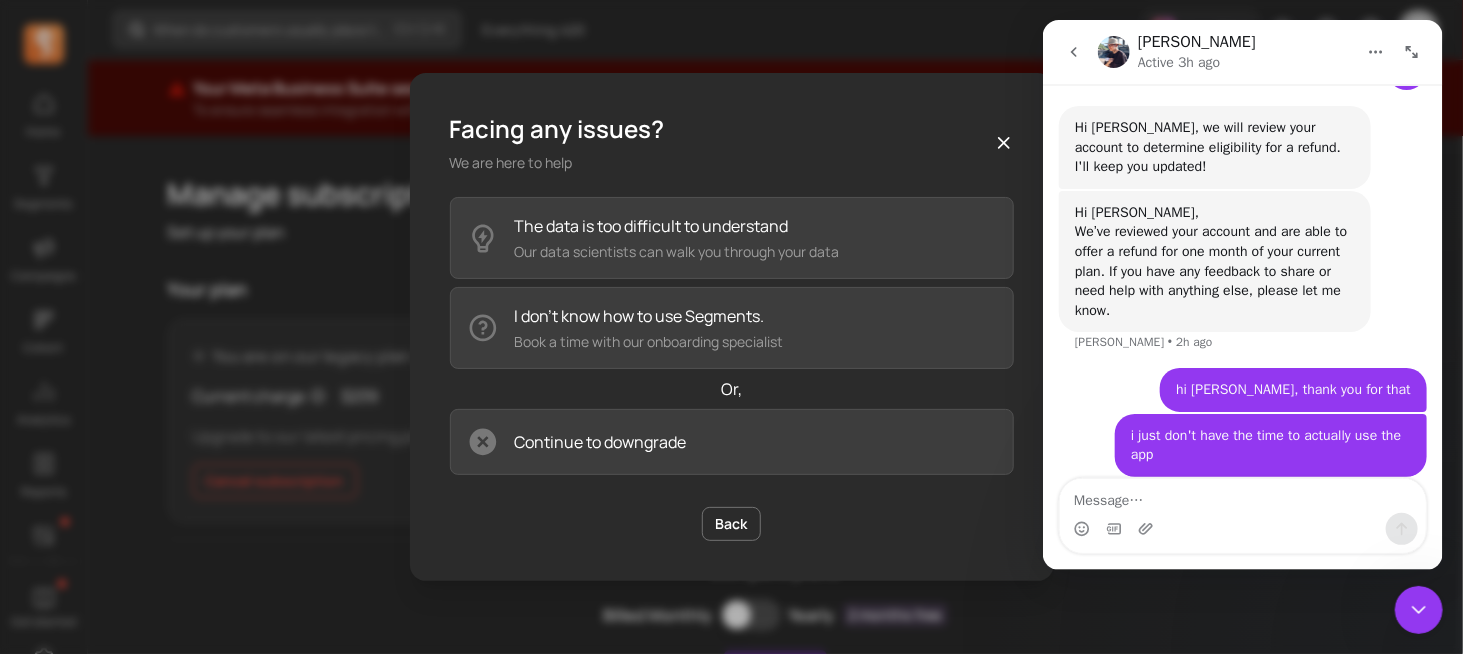 click 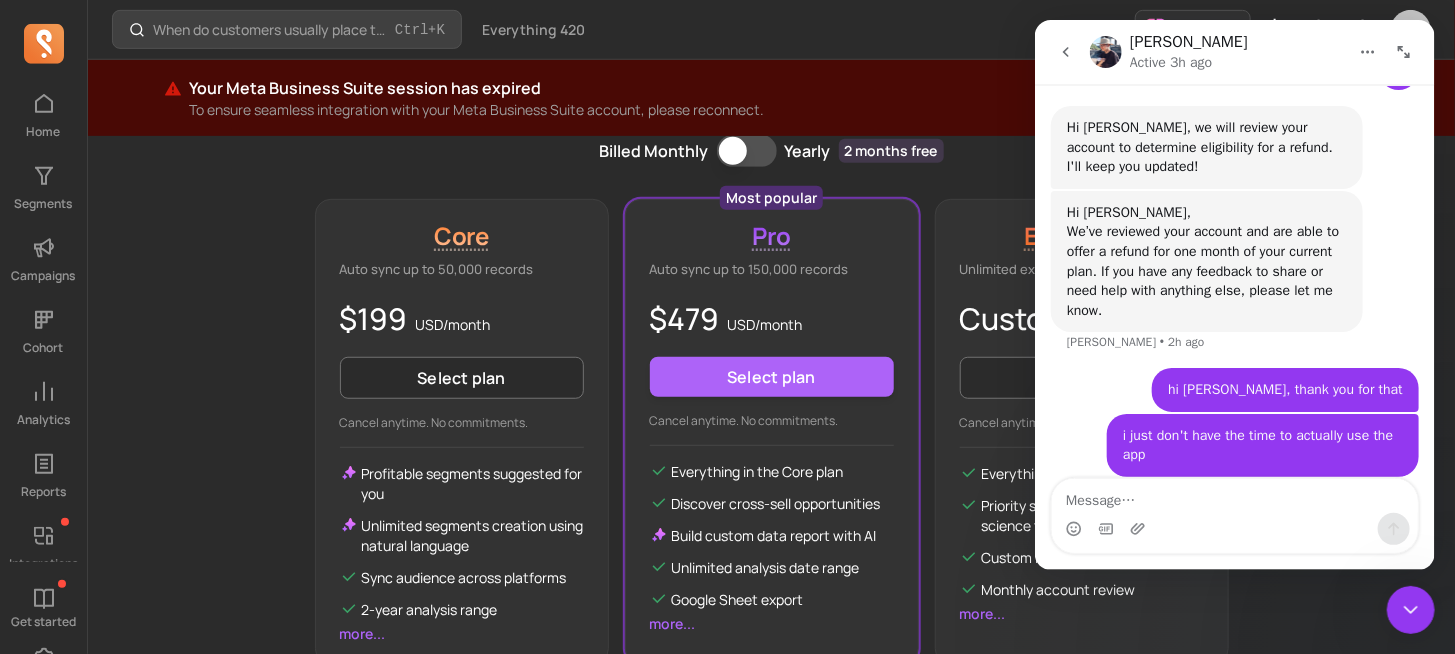 scroll, scrollTop: 476, scrollLeft: 0, axis: vertical 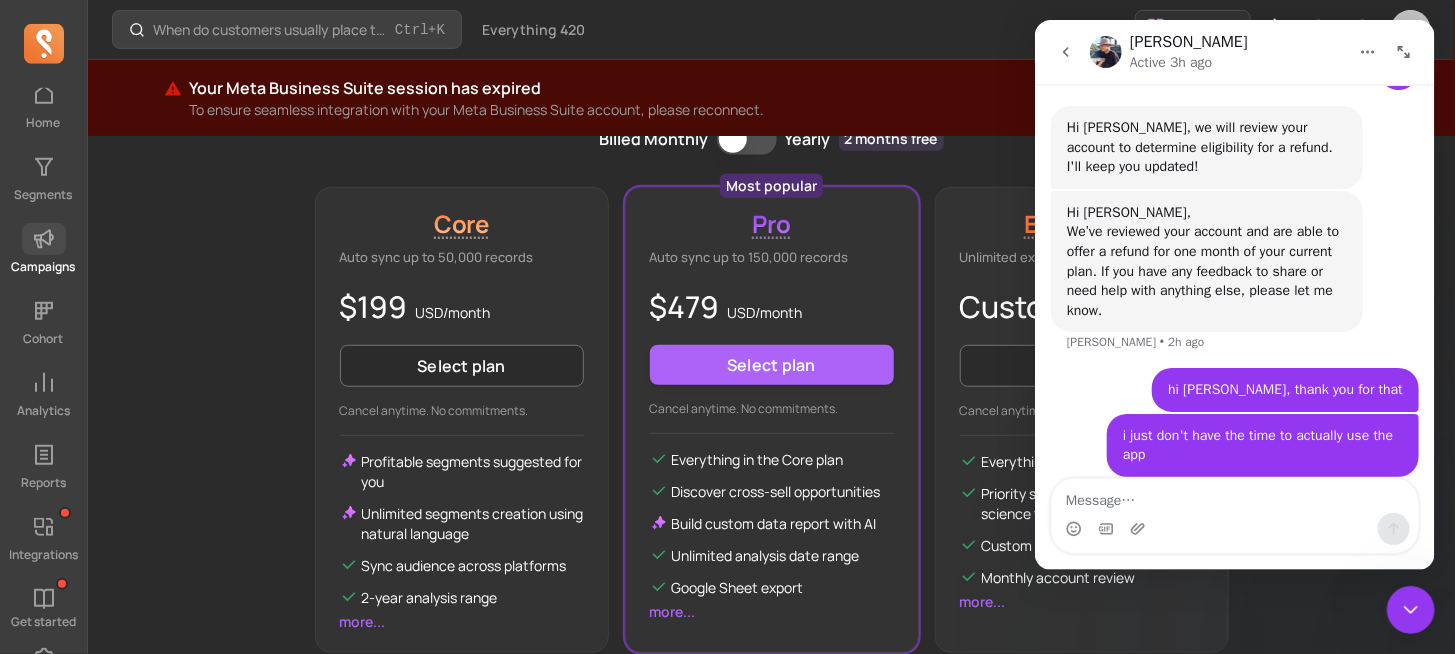 click 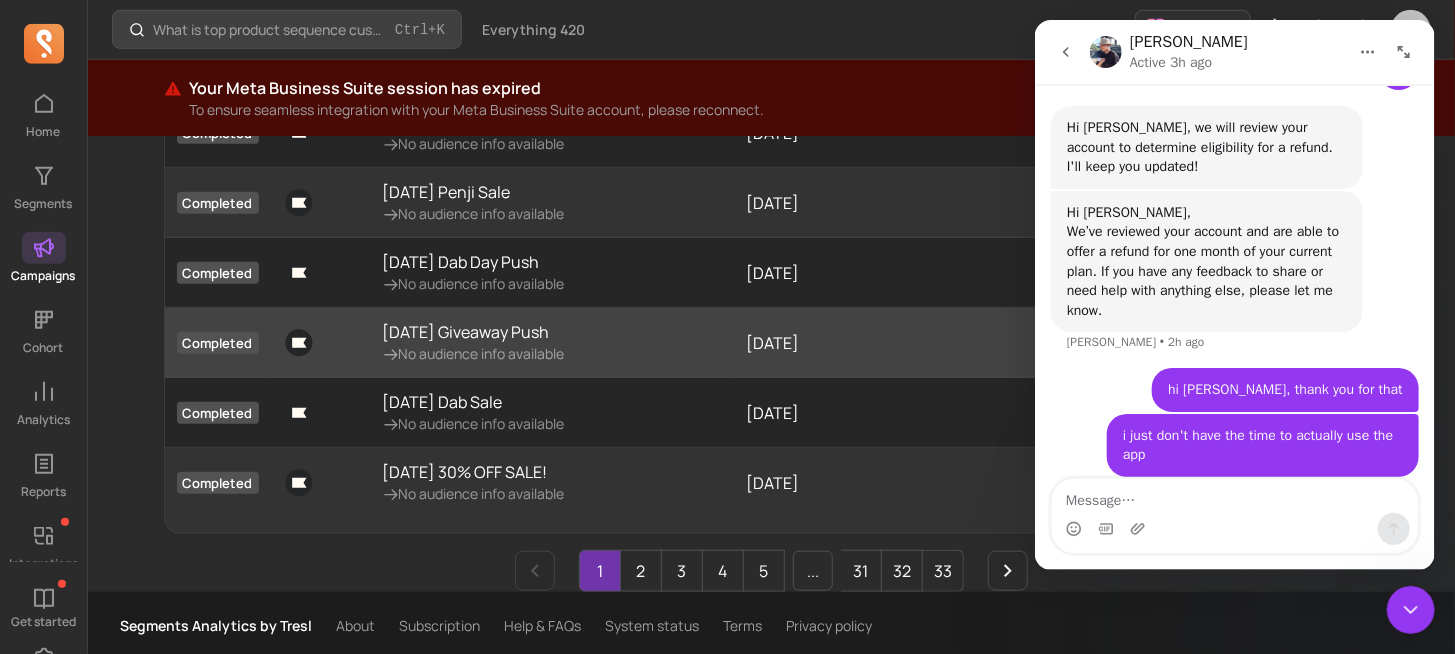 scroll, scrollTop: 0, scrollLeft: 0, axis: both 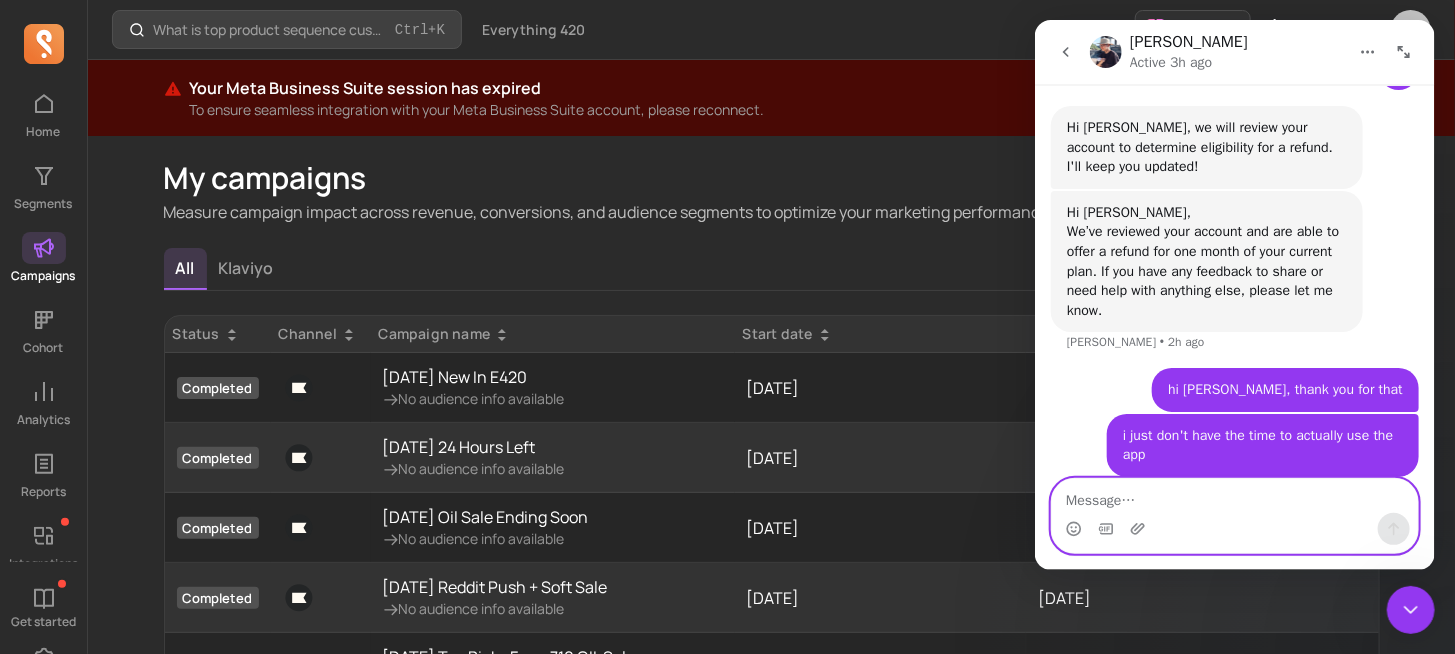 click at bounding box center (1234, 496) 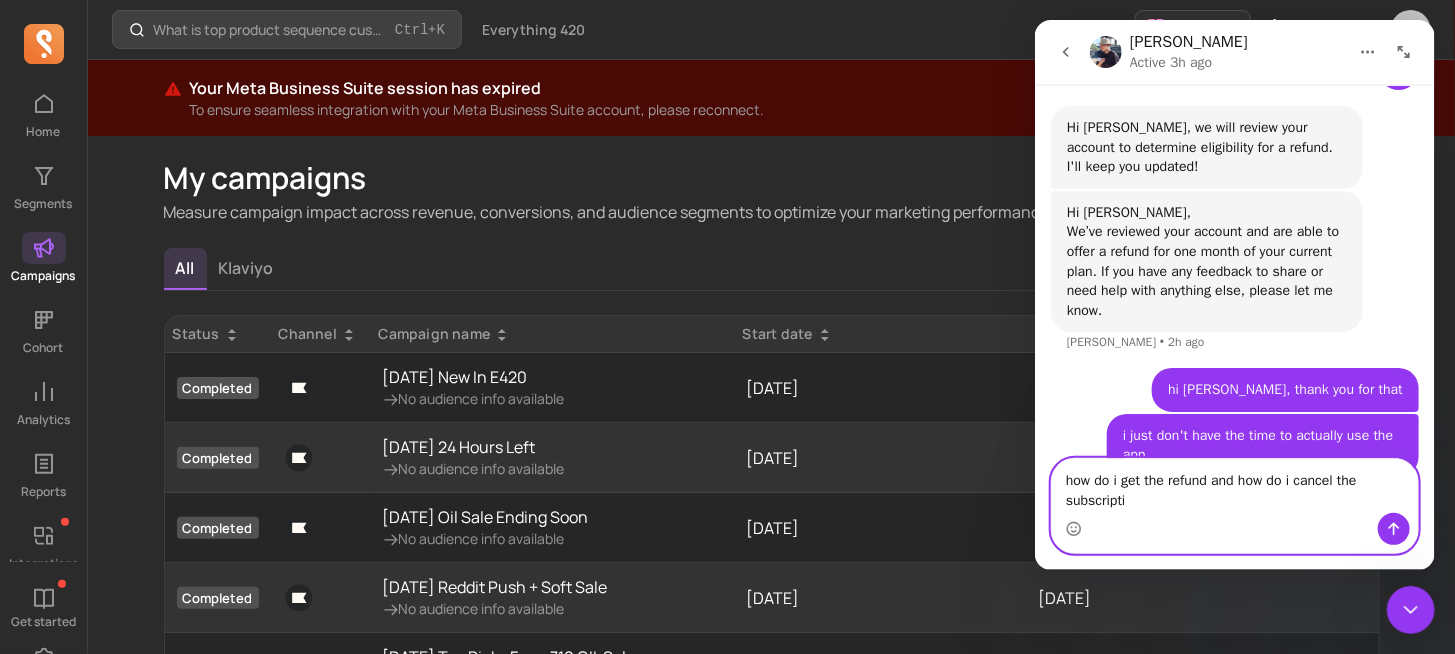 scroll, scrollTop: 430, scrollLeft: 0, axis: vertical 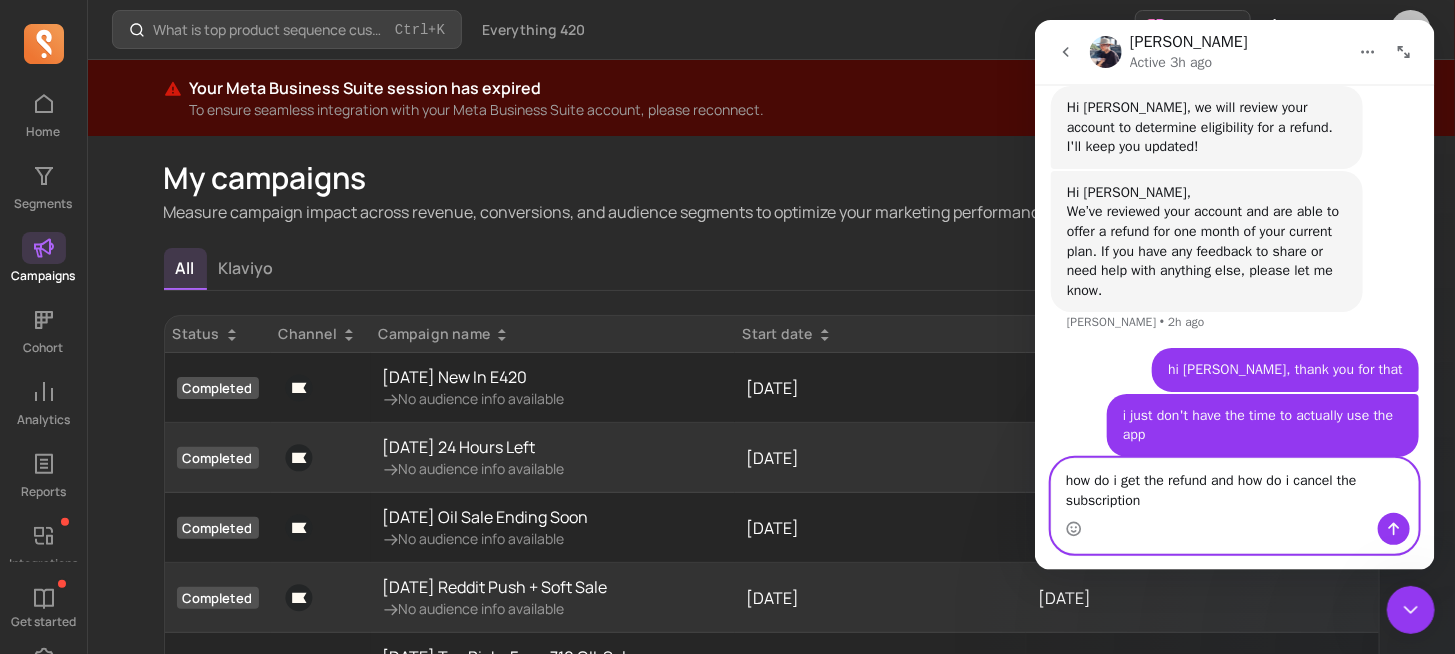 type on "how do i get the refund and how do i cancel the subscription?" 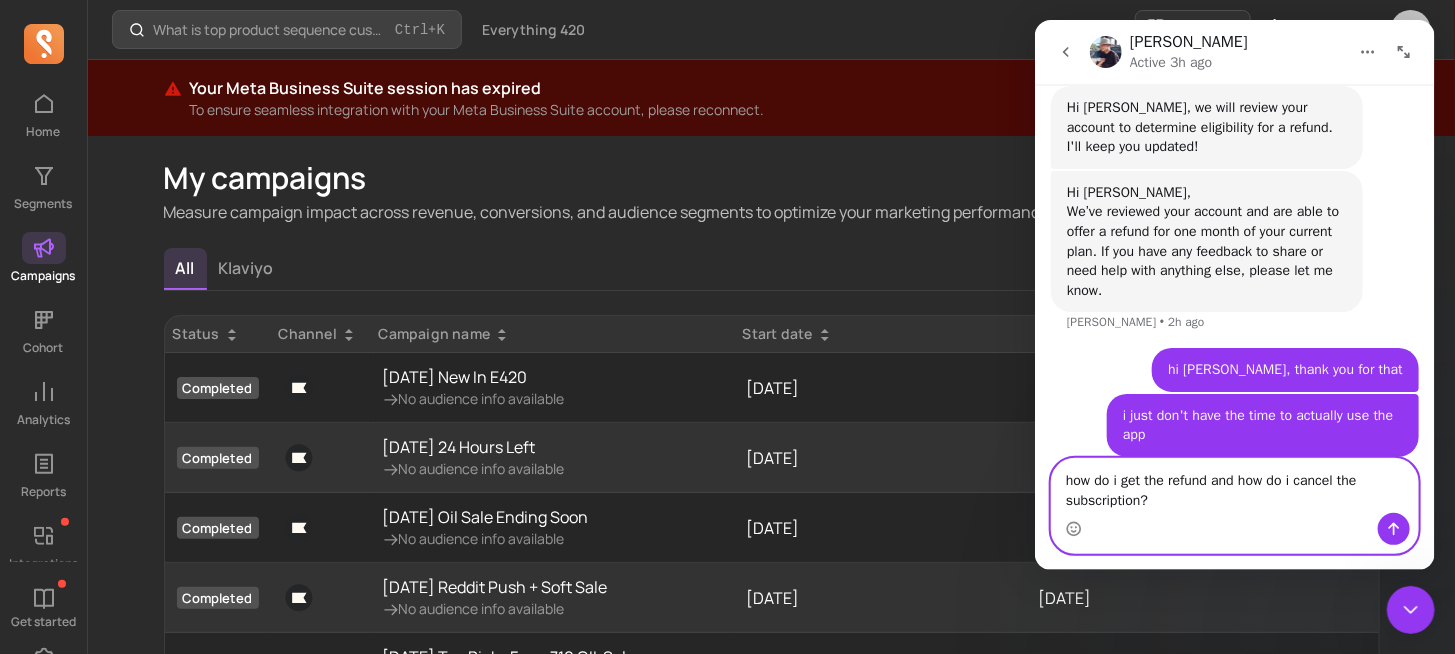 type 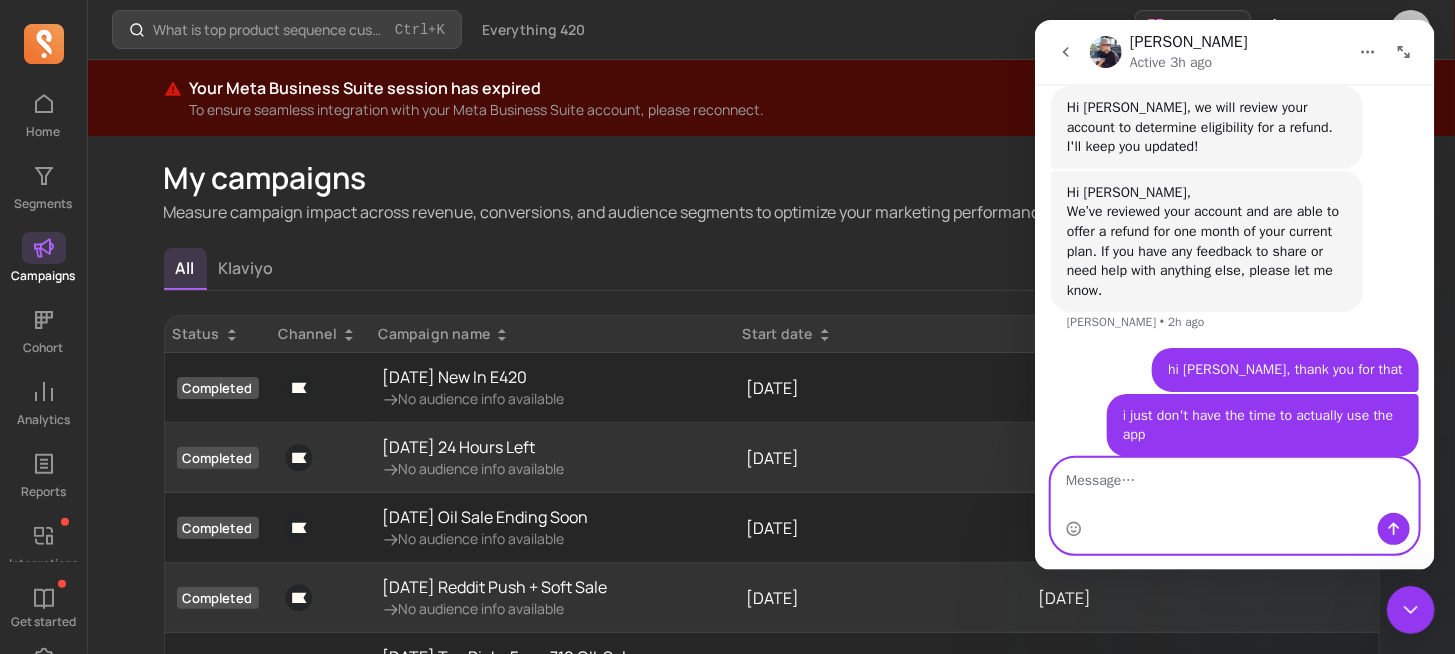 scroll, scrollTop: 476, scrollLeft: 0, axis: vertical 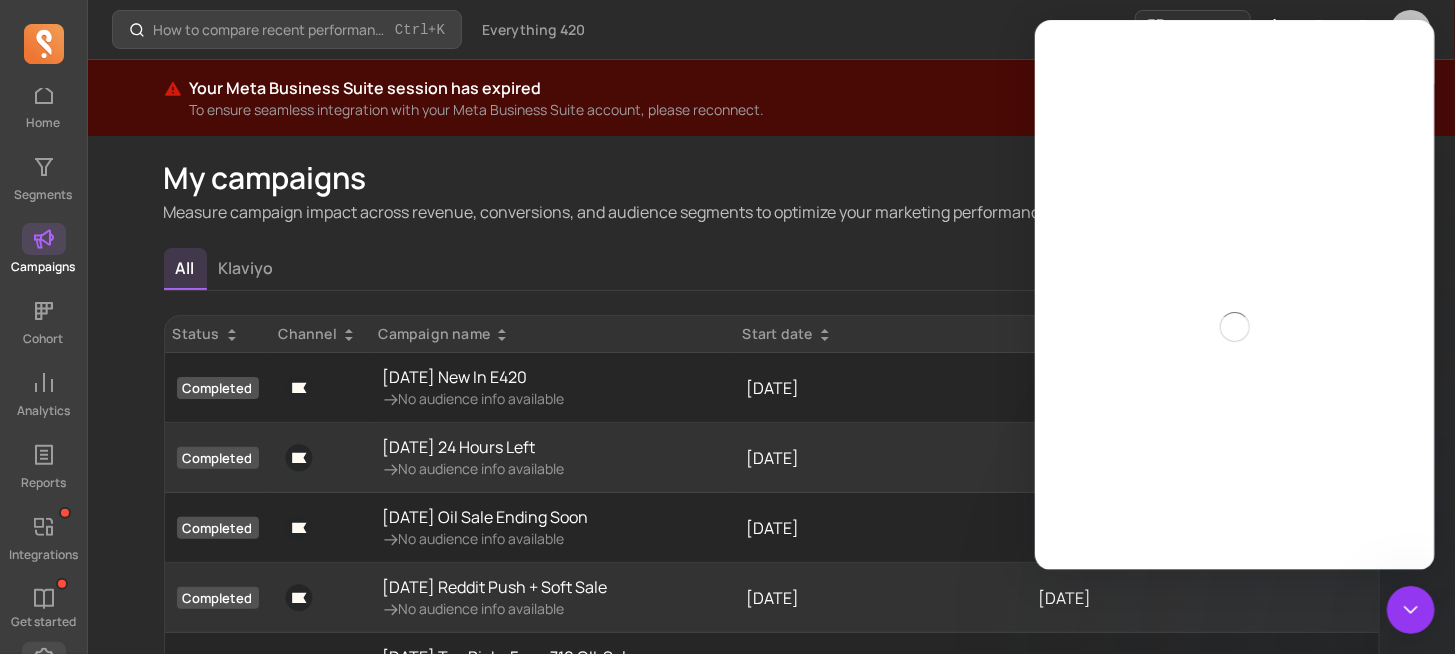 click 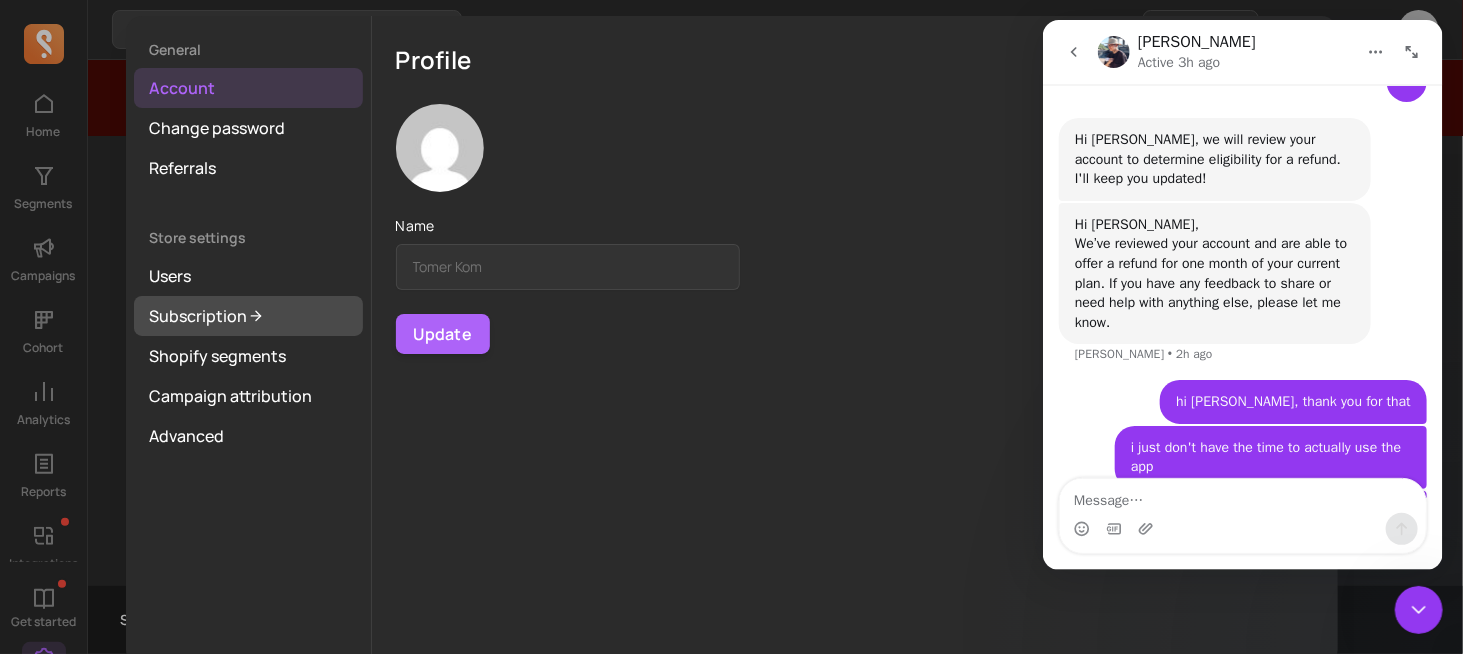 scroll, scrollTop: 476, scrollLeft: 0, axis: vertical 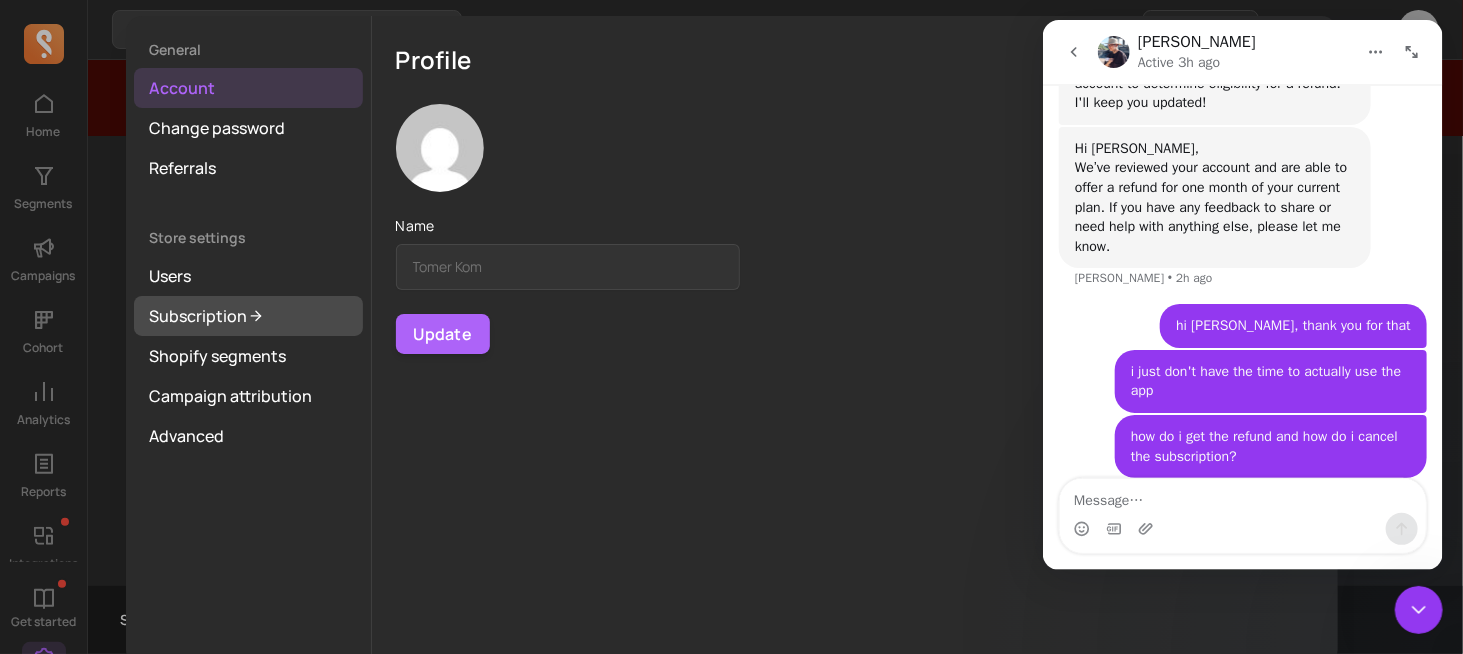click on "Subscription" at bounding box center (248, 316) 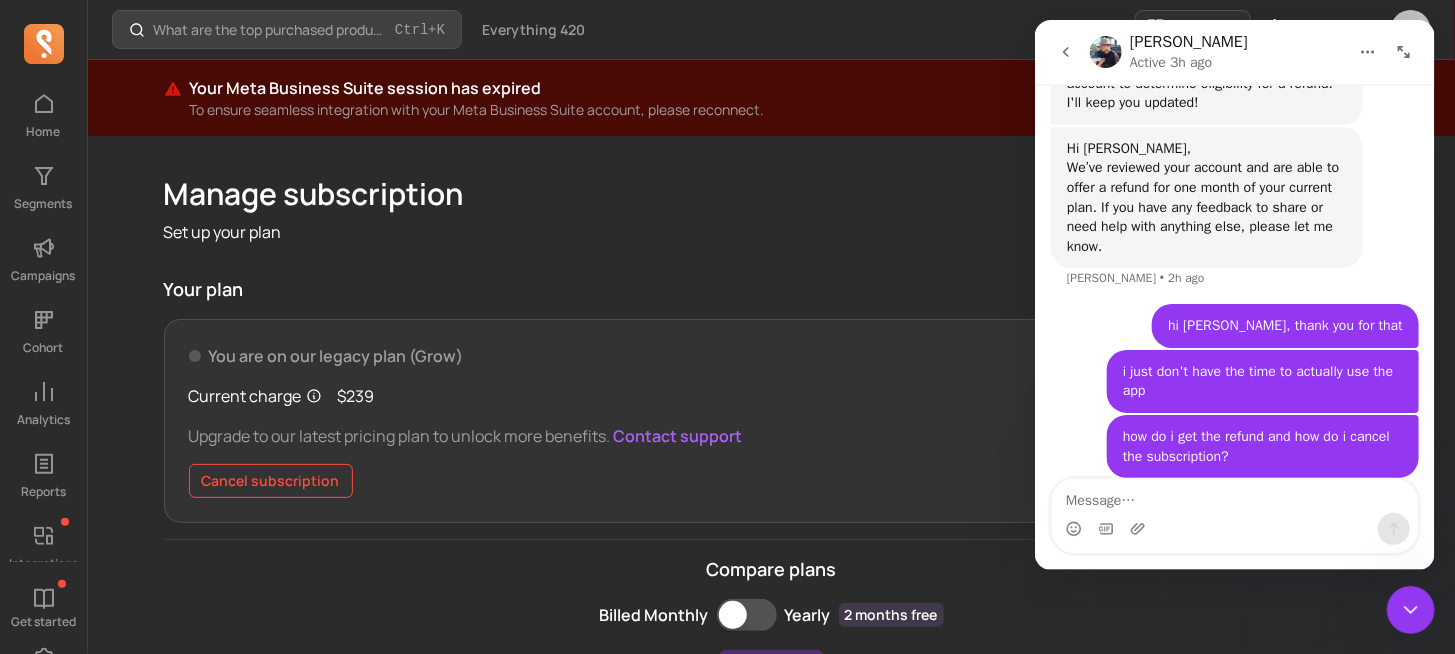 click on "Cancel subscription" at bounding box center [271, 481] 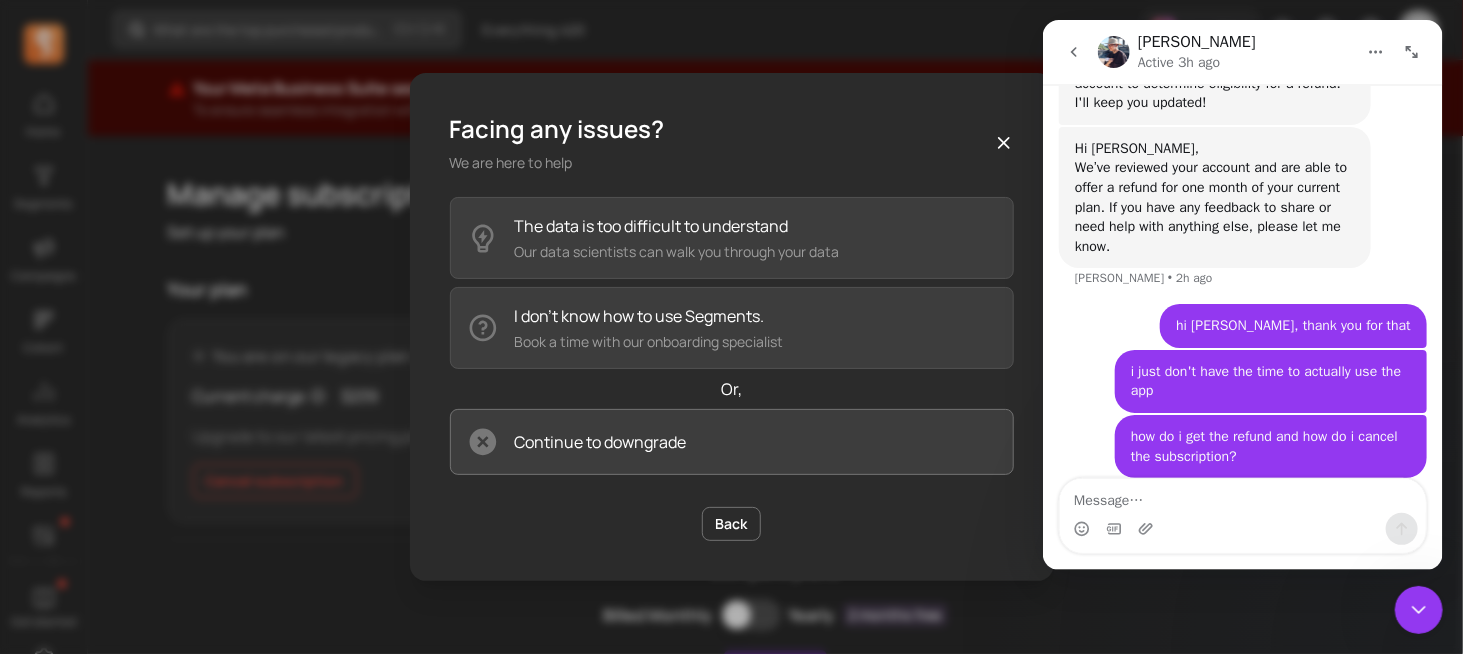 click on "Continue to downgrade" at bounding box center [601, 442] 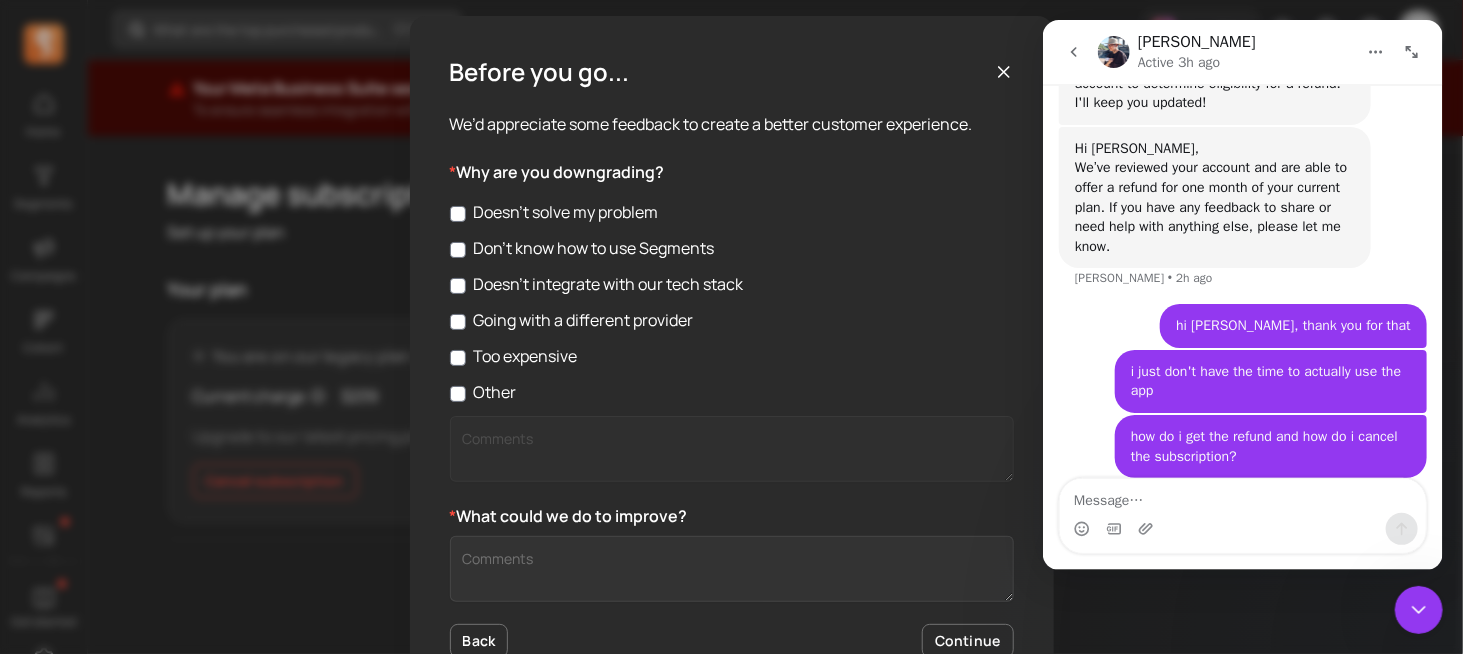 scroll, scrollTop: 56, scrollLeft: 0, axis: vertical 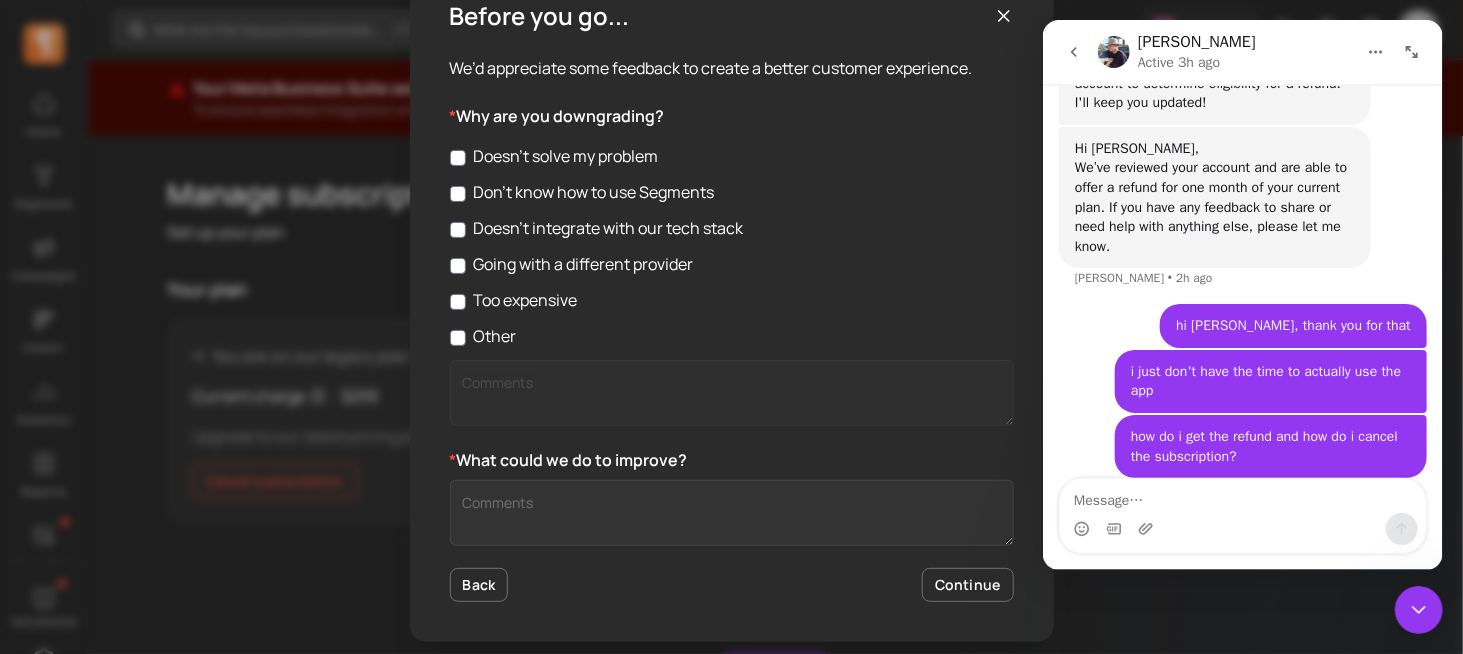 click on "Other" at bounding box center (732, 336) 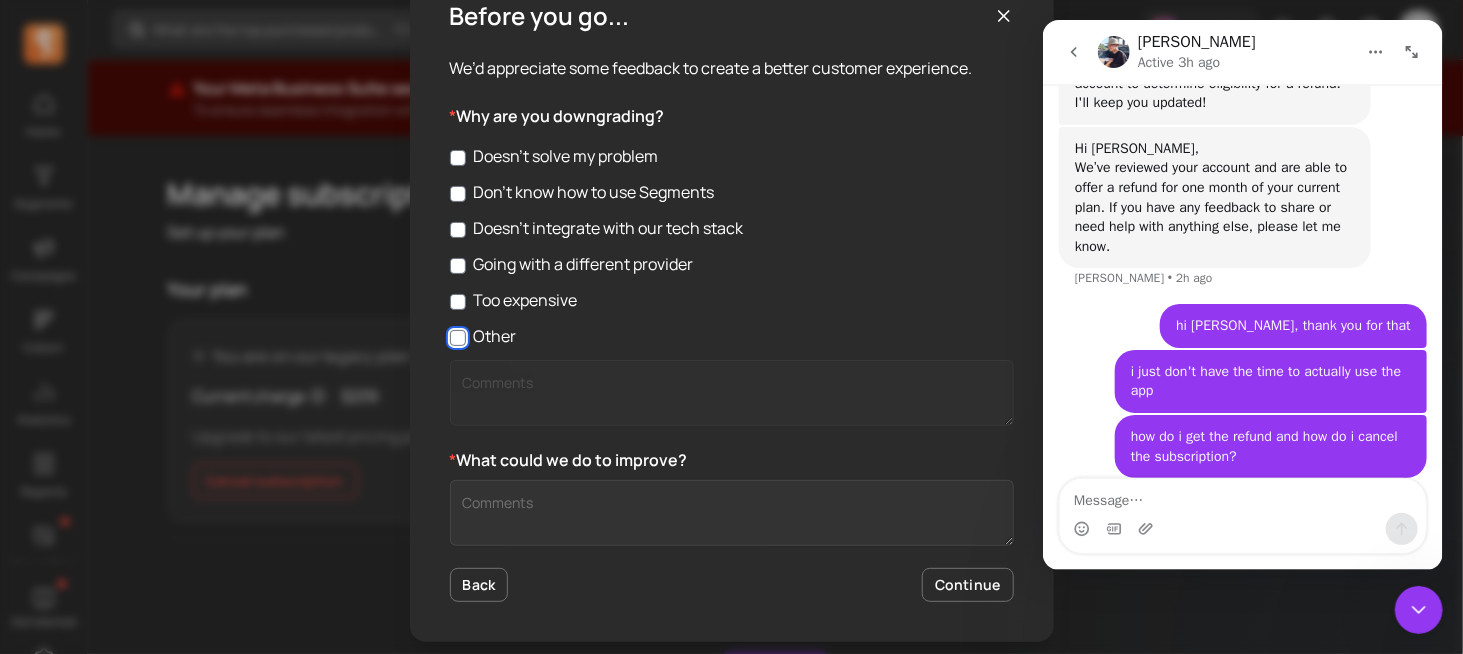 click on "Other" at bounding box center [458, 338] 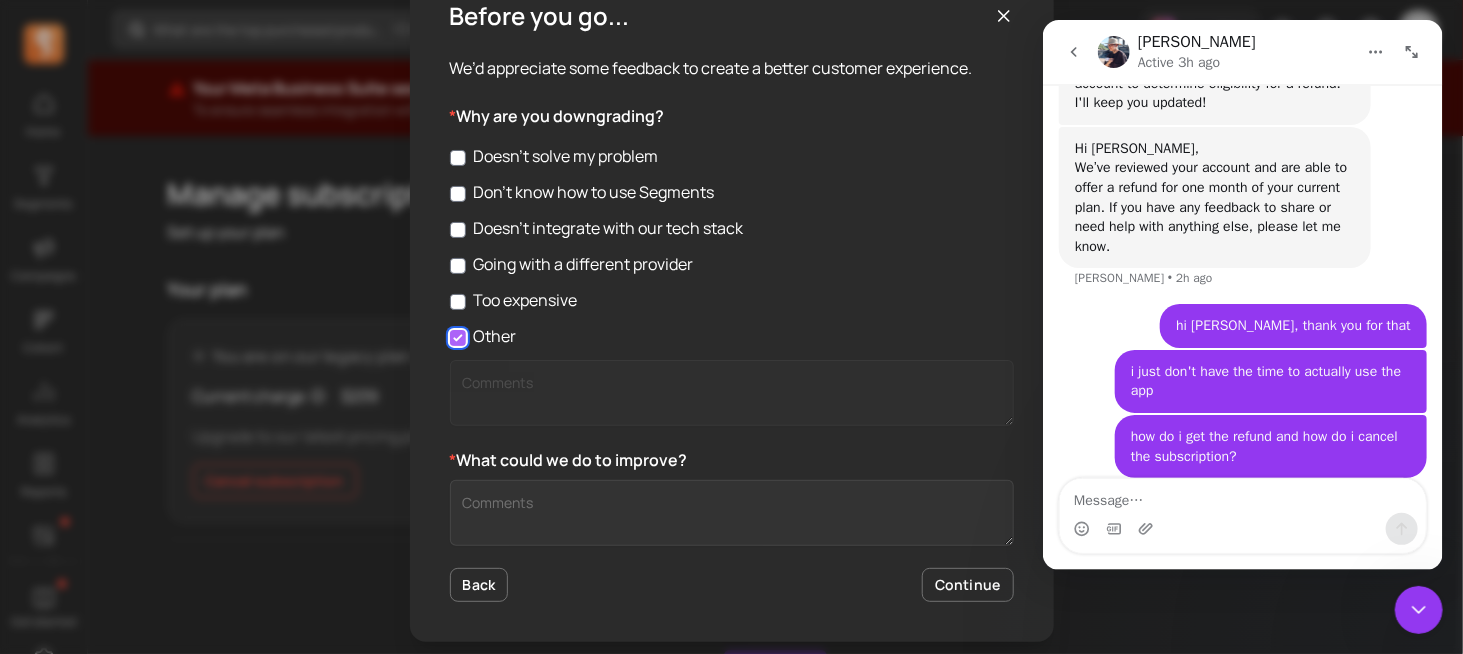 checkbox on "true" 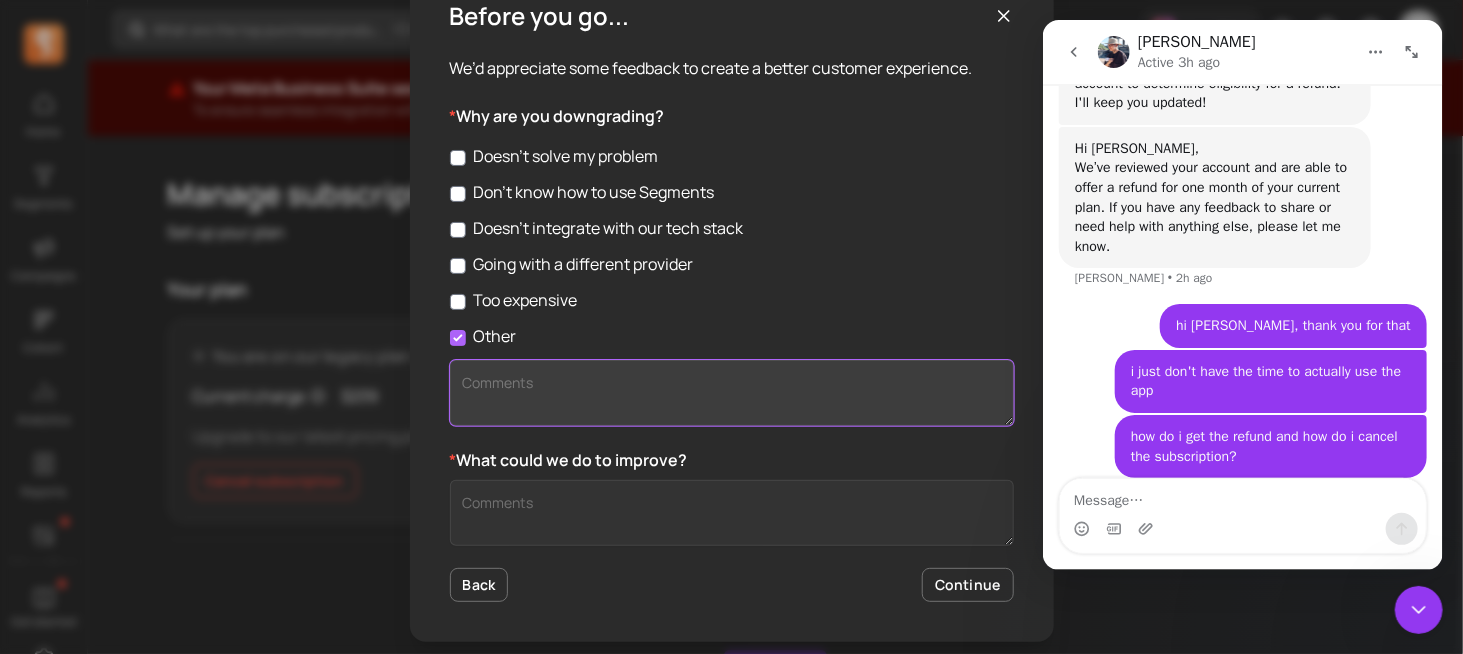 click at bounding box center (732, 393) 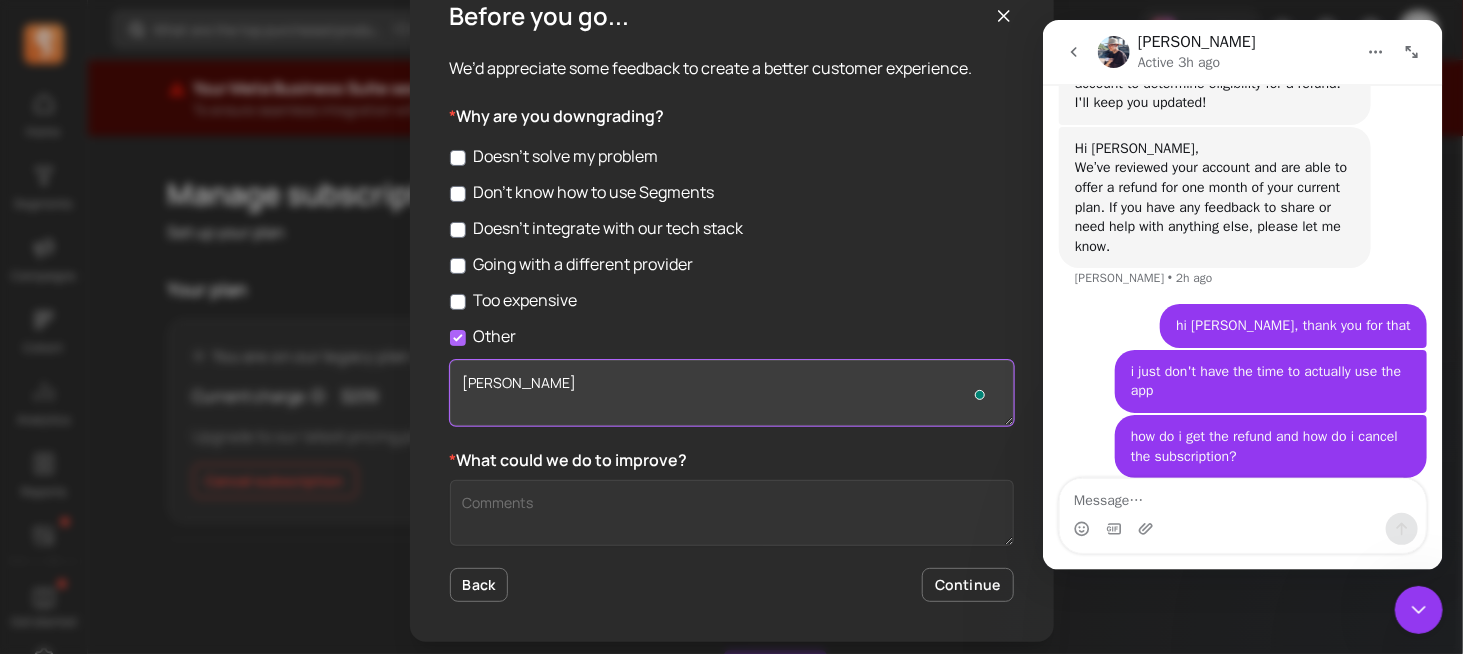 type on "time" 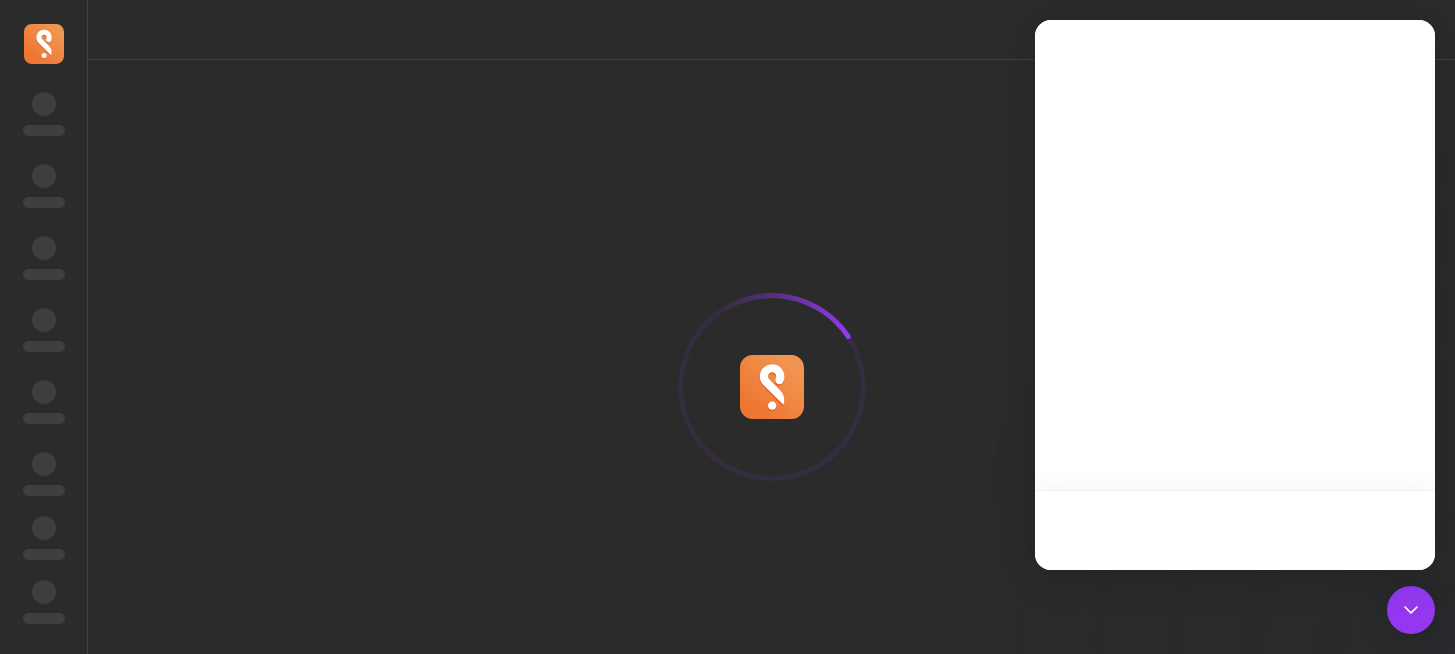 scroll, scrollTop: 0, scrollLeft: 0, axis: both 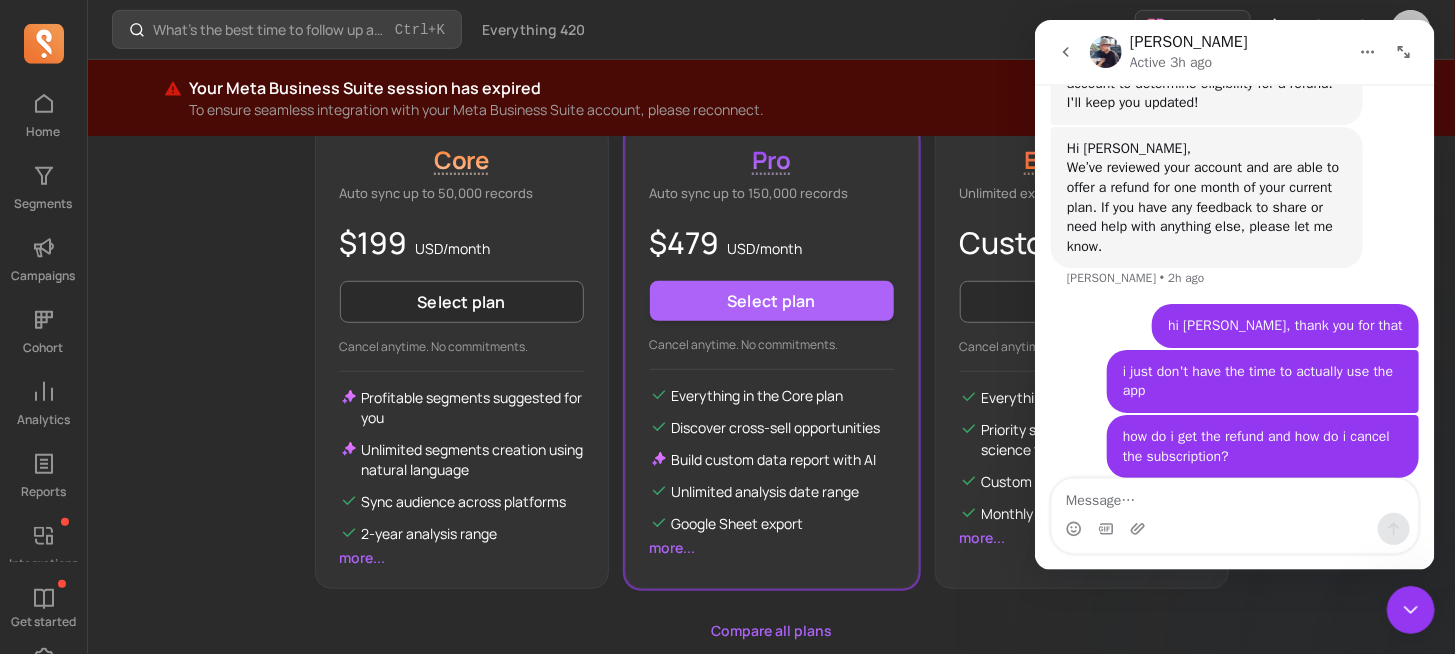 click at bounding box center [1234, 496] 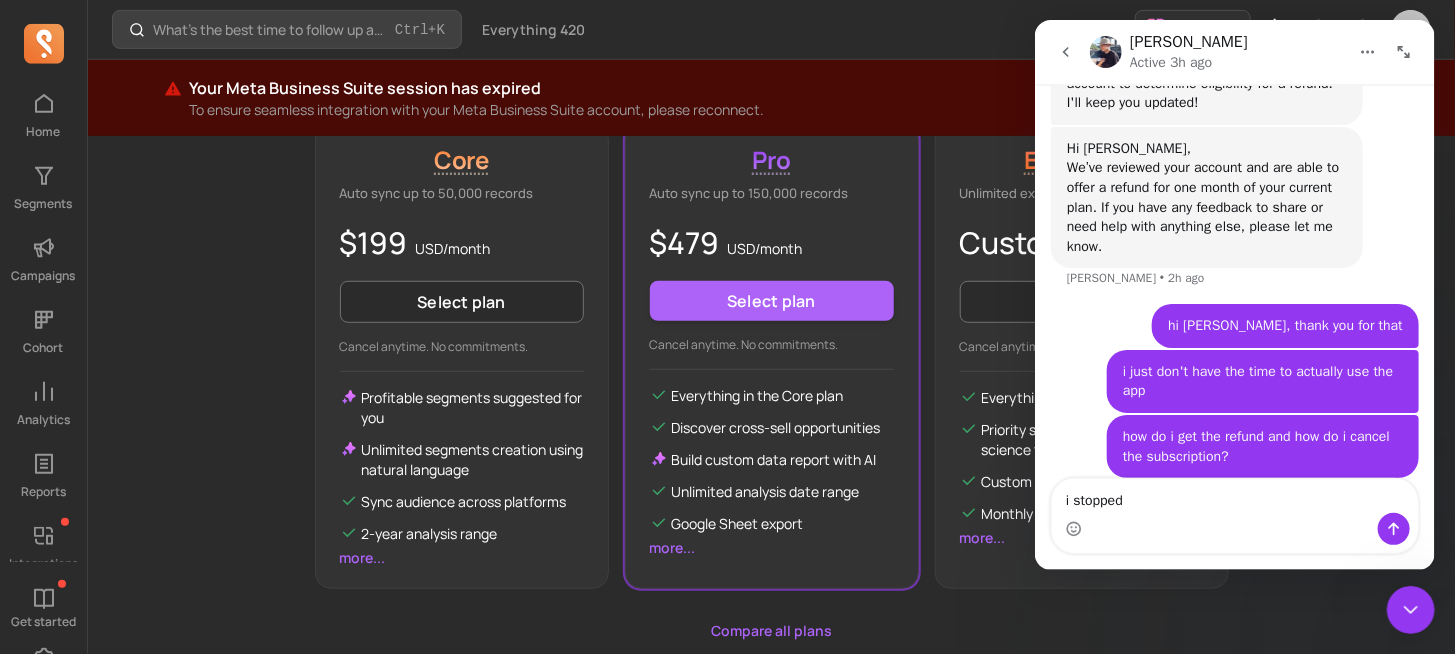 type on "i stopped" 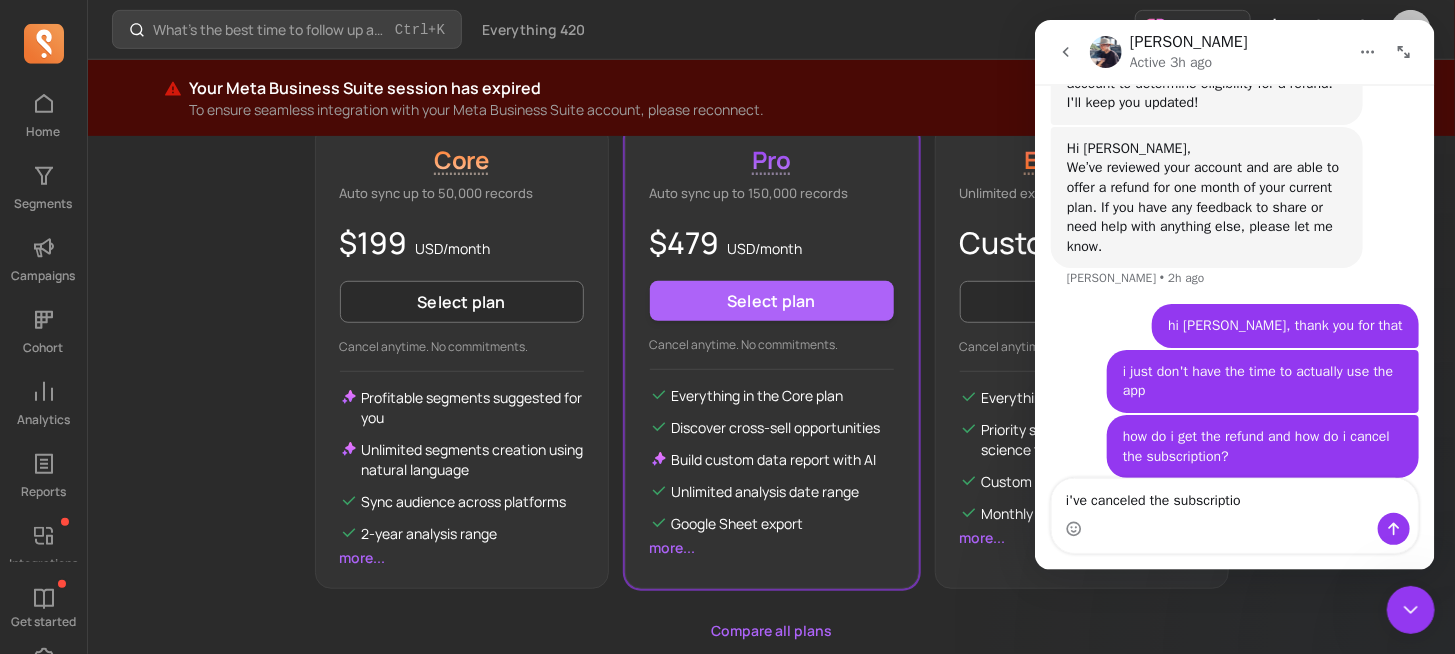 type on "i've canceled the subscription" 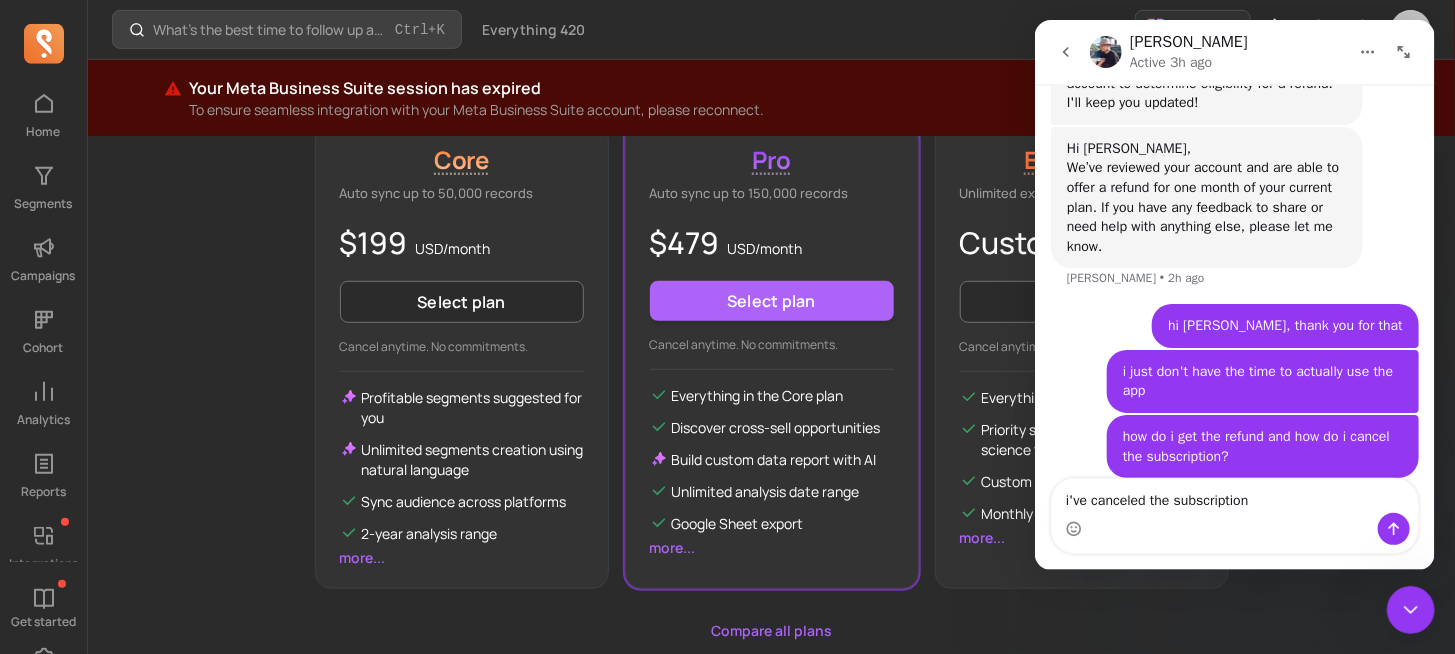 type 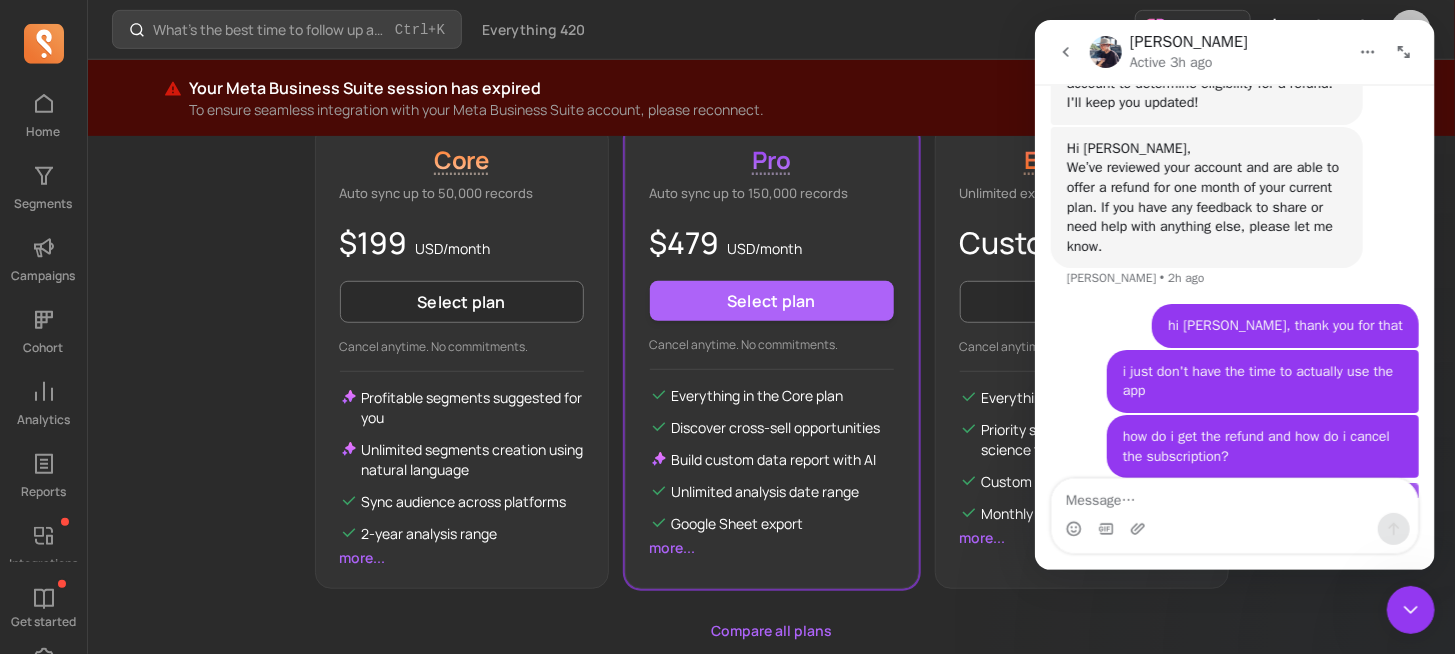 scroll, scrollTop: 521, scrollLeft: 0, axis: vertical 